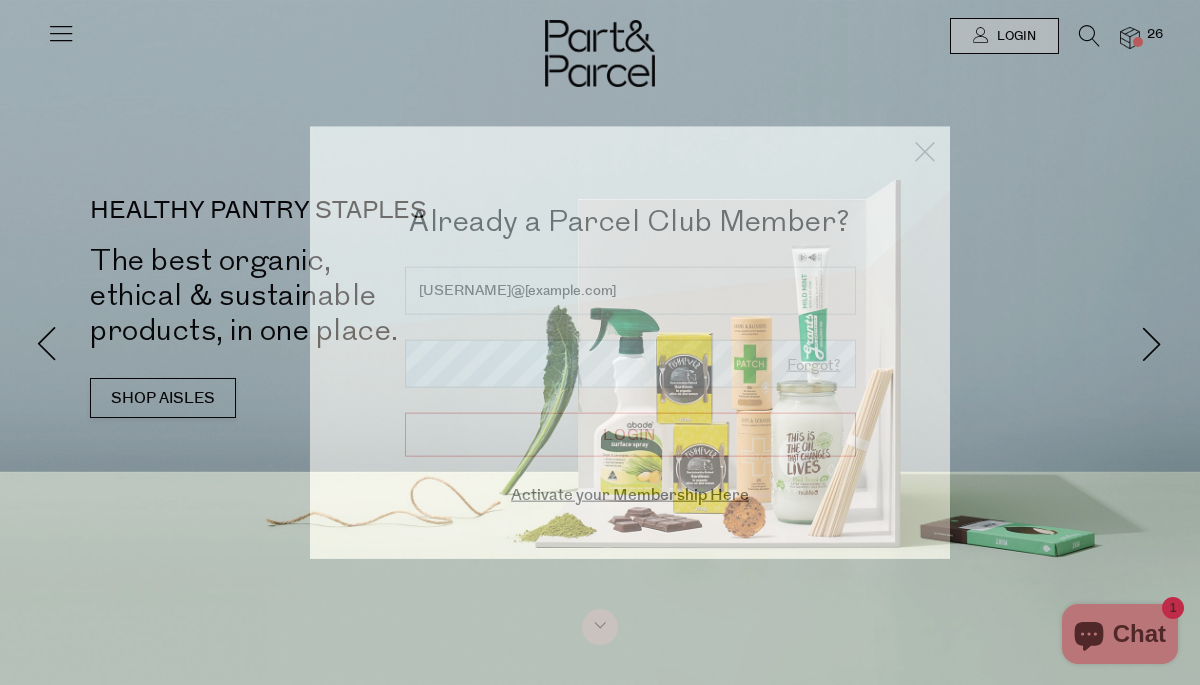 scroll, scrollTop: 0, scrollLeft: 0, axis: both 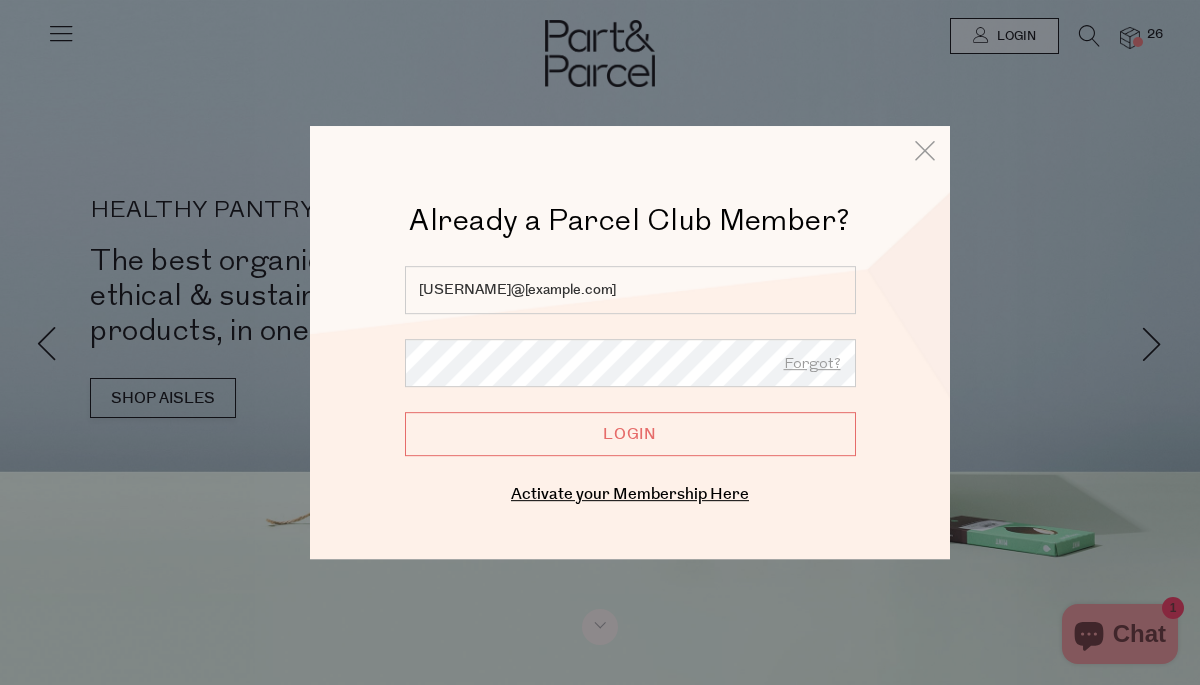 click on "Login" at bounding box center [630, 434] 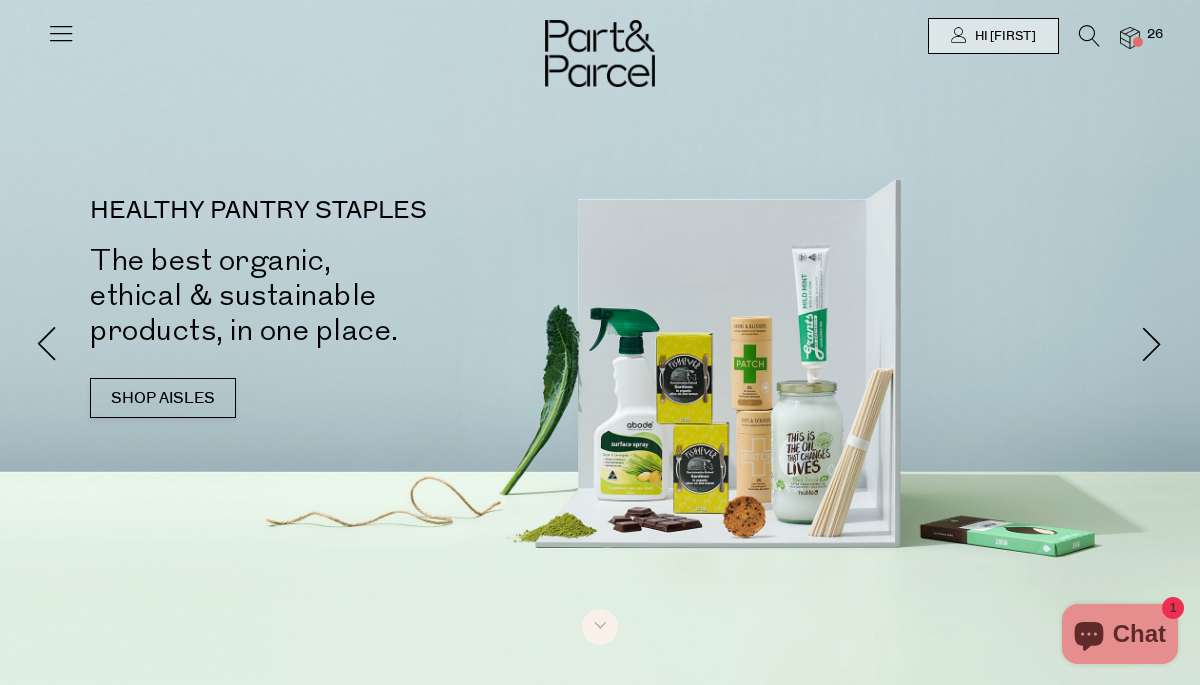 scroll, scrollTop: 0, scrollLeft: 0, axis: both 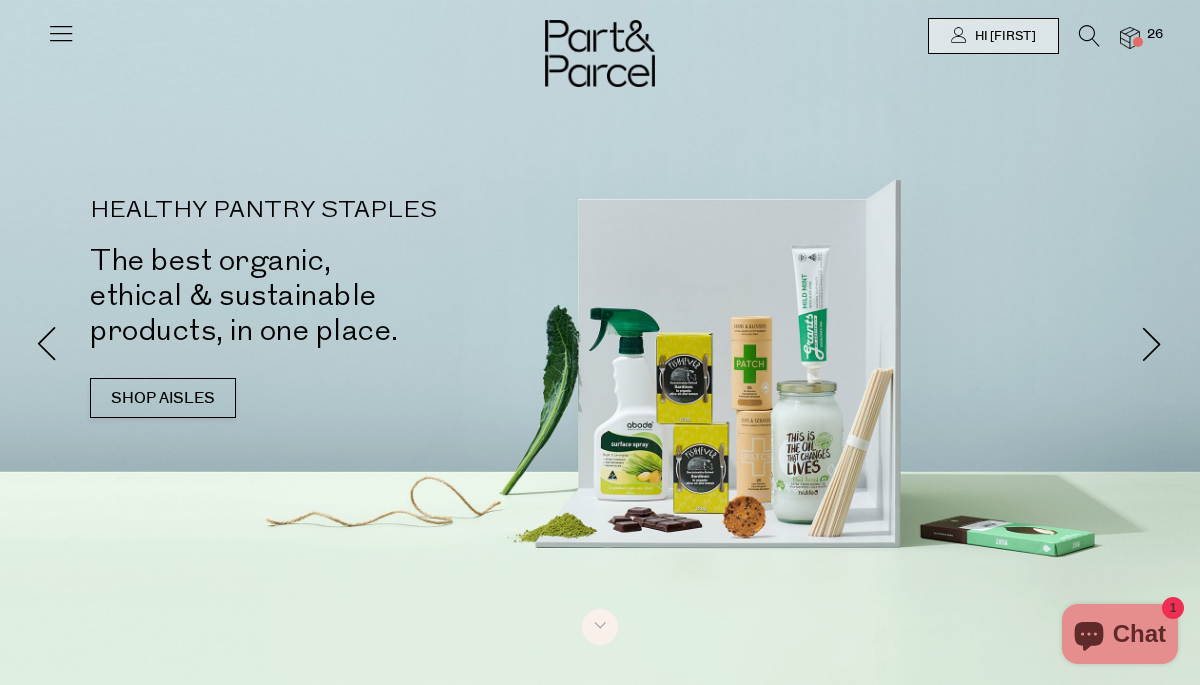 click at bounding box center [600, 36] 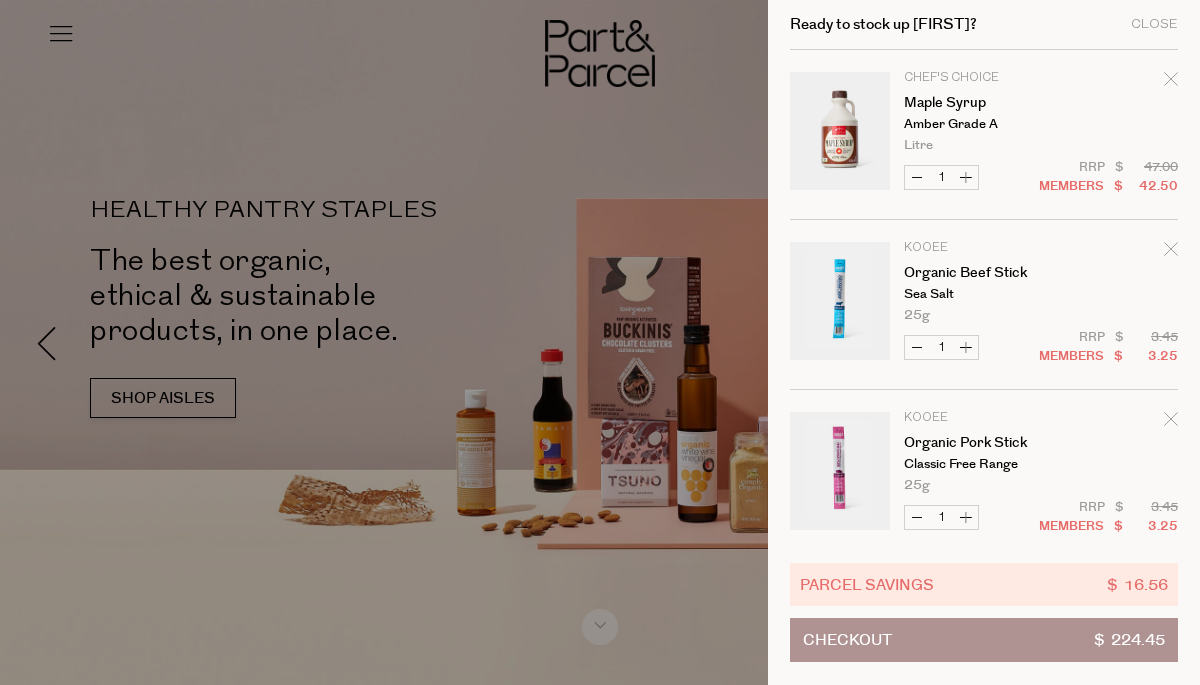 click on "Checkout $ 224.45" at bounding box center [984, 640] 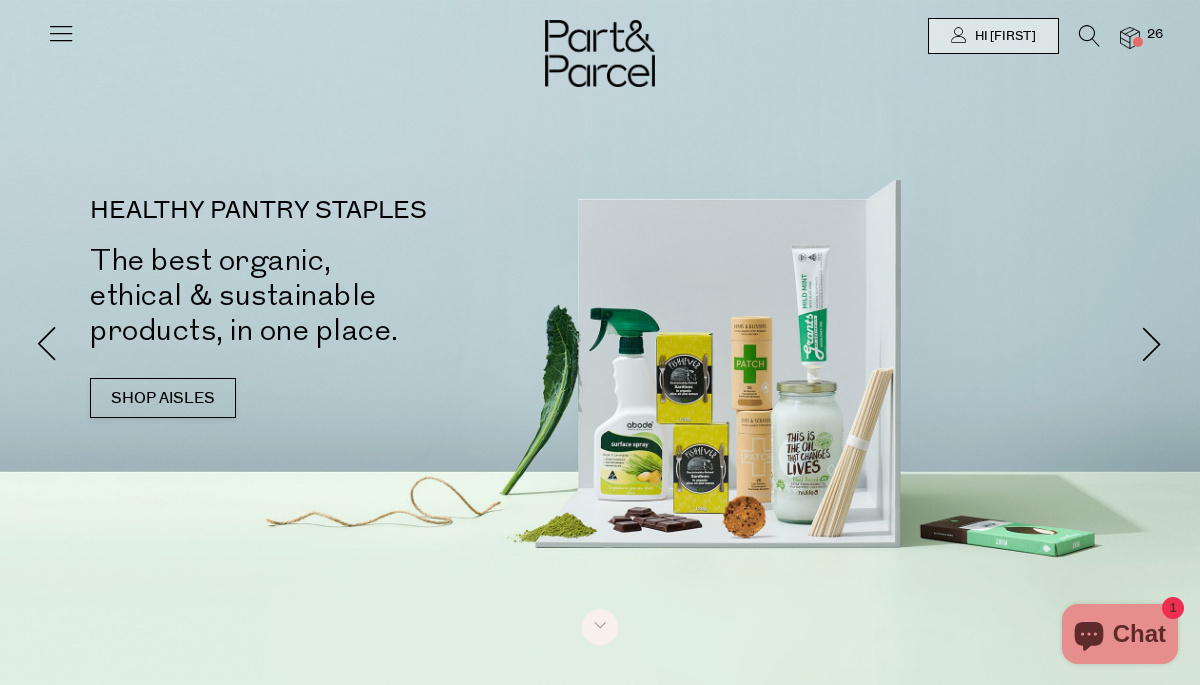 scroll, scrollTop: 0, scrollLeft: 0, axis: both 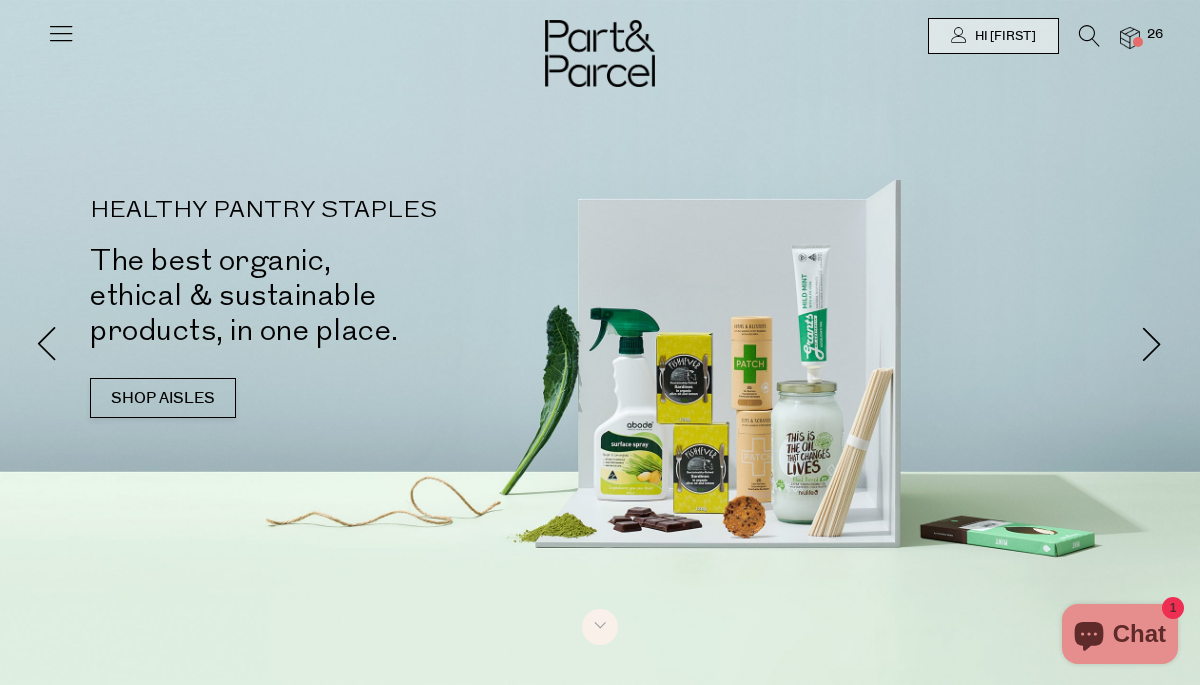 click at bounding box center (1138, 42) 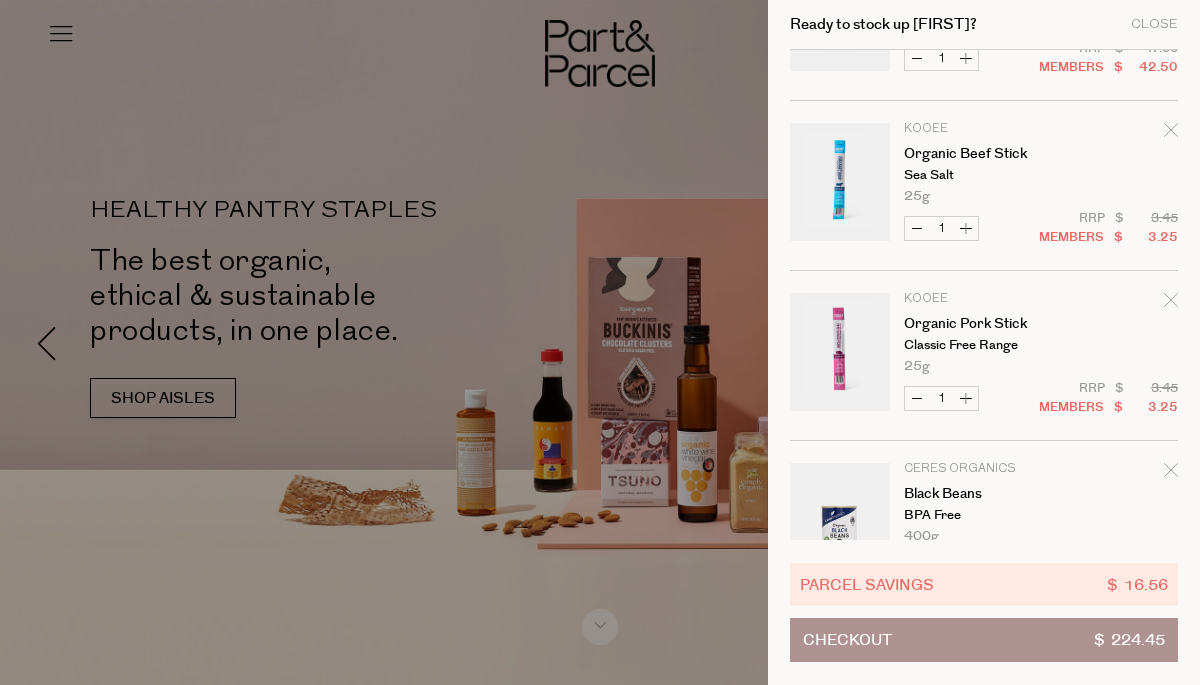 scroll, scrollTop: 0, scrollLeft: 0, axis: both 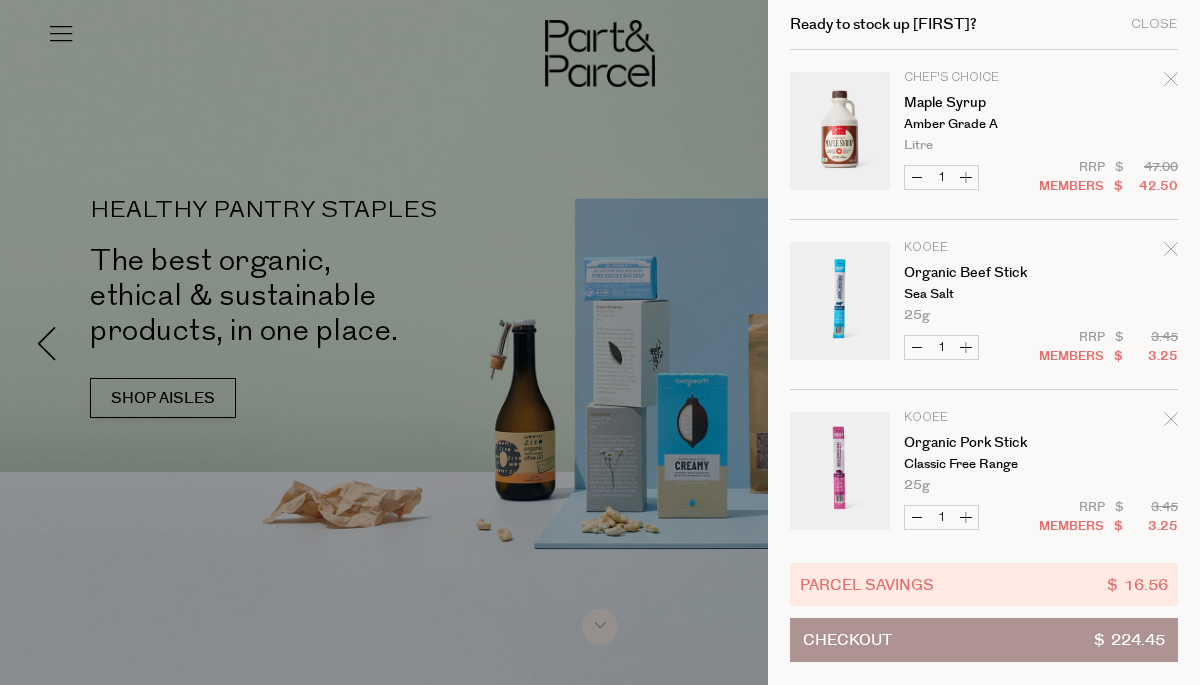 click on "Increase Organic Beef Stick" at bounding box center (966, 347) 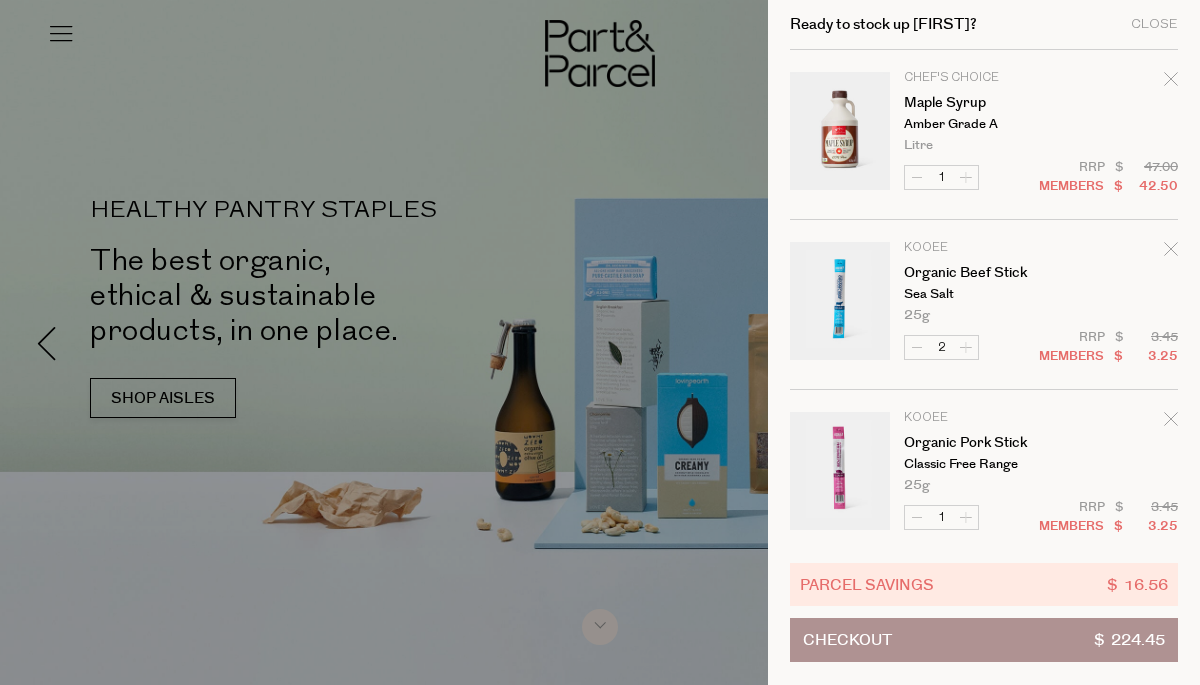 click on "Image
Product
Total
Qty
Chef's Choice
Maple Syrup
Amber Grade A
Litre
Only 31 Available
1 $ $" at bounding box center [984, 1325] 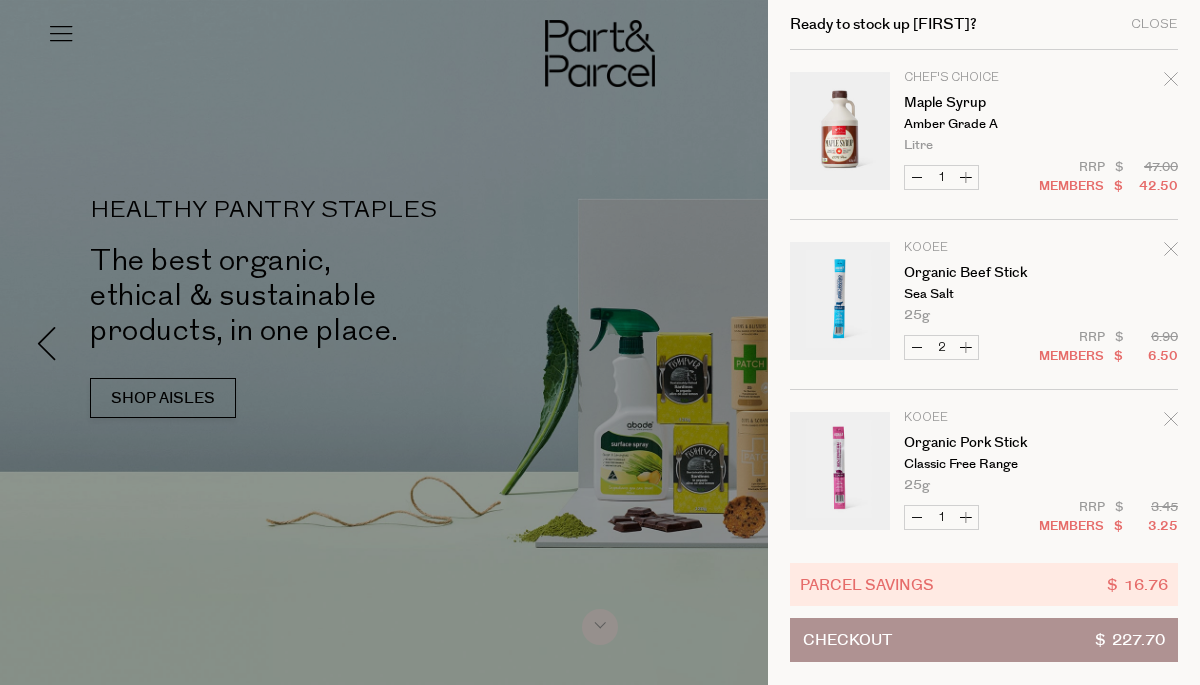 click on "Increase Organic Beef Stick" at bounding box center (966, 347) 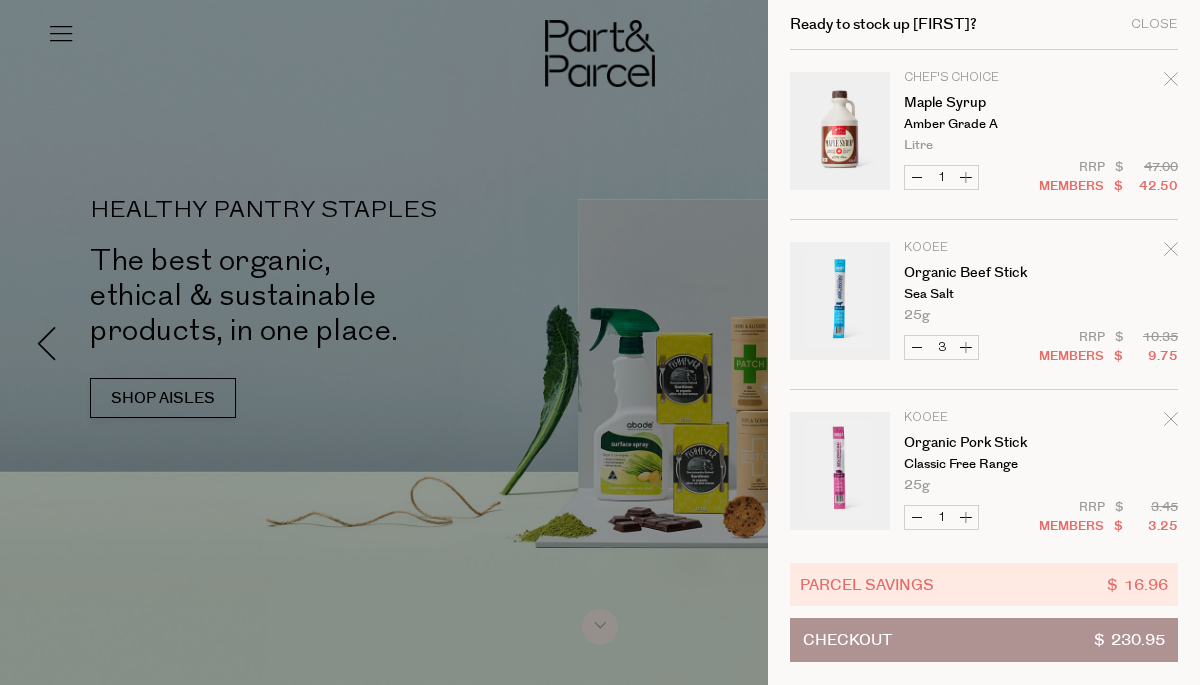 click on "Increase Organic Beef Stick" at bounding box center (966, 347) 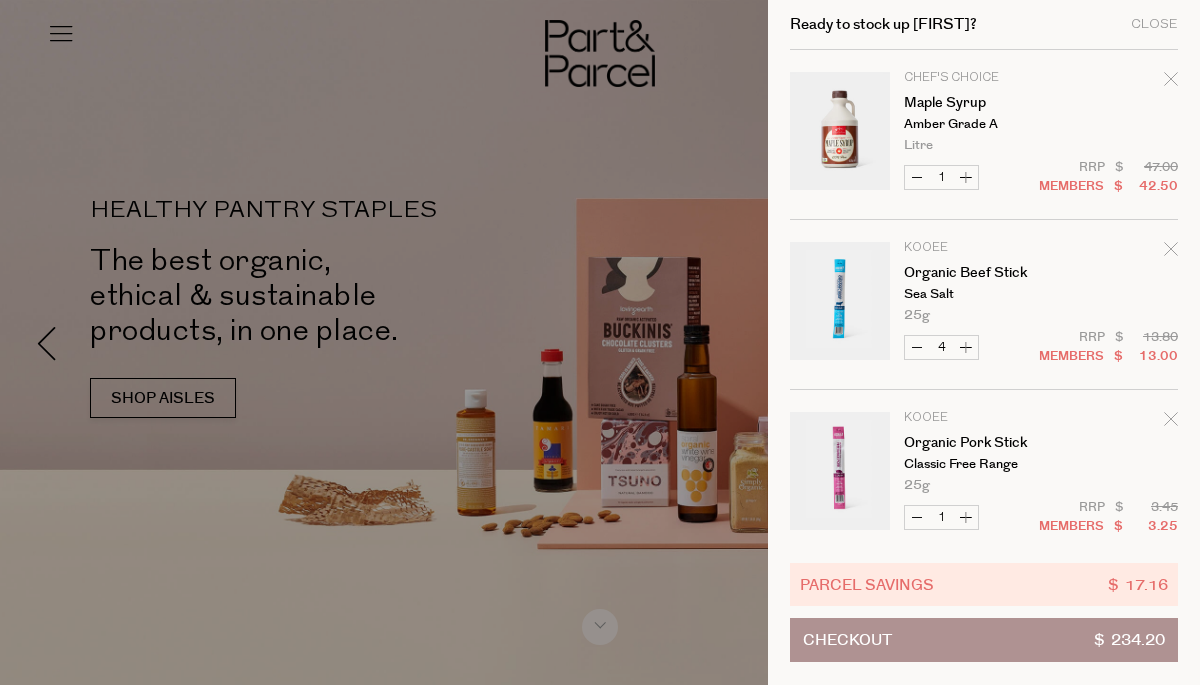 click on "Increase Organic Pork Stick" at bounding box center (966, 517) 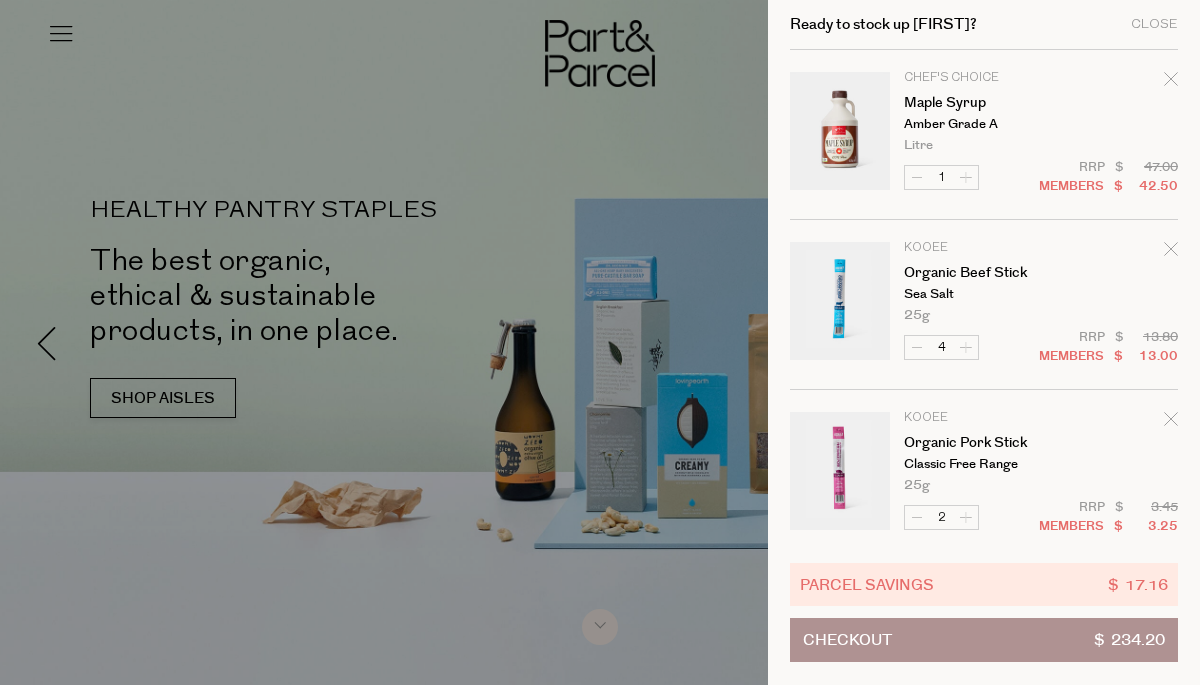 click on "Image
Product
Total
Qty
Chef's Choice
Maple Syrup
Amber Grade A
Litre
Only 31 Available
1 $ $" at bounding box center [984, 1325] 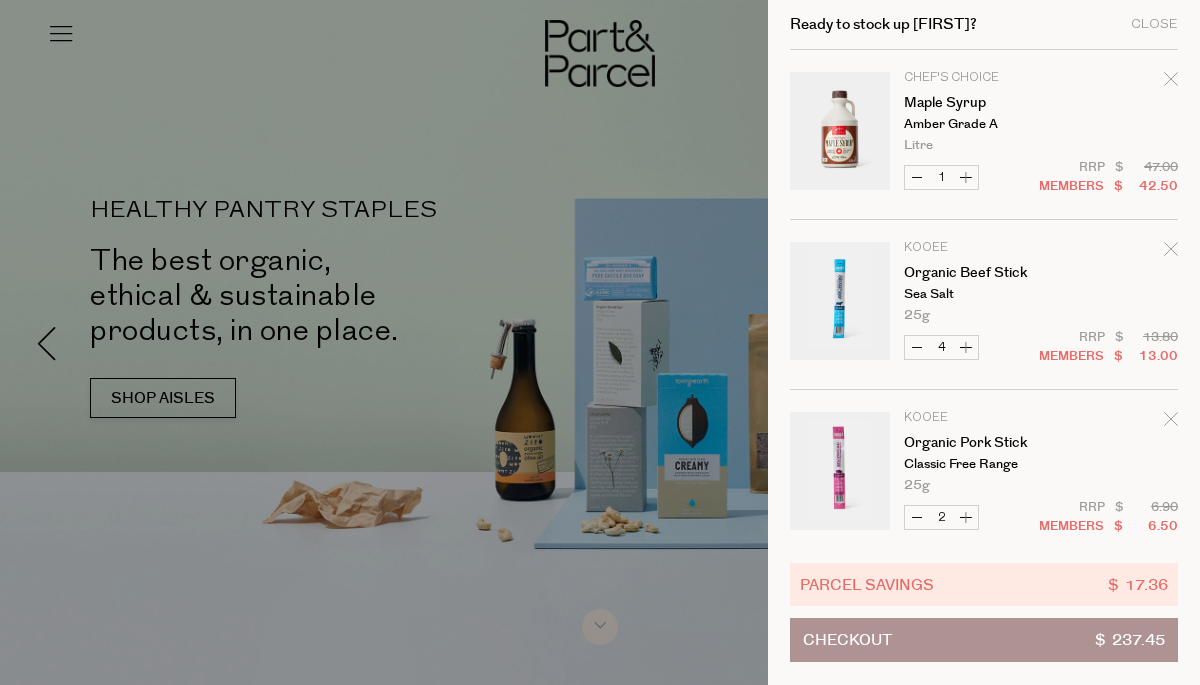 click on "Increase Organic Pork Stick" at bounding box center [966, 517] 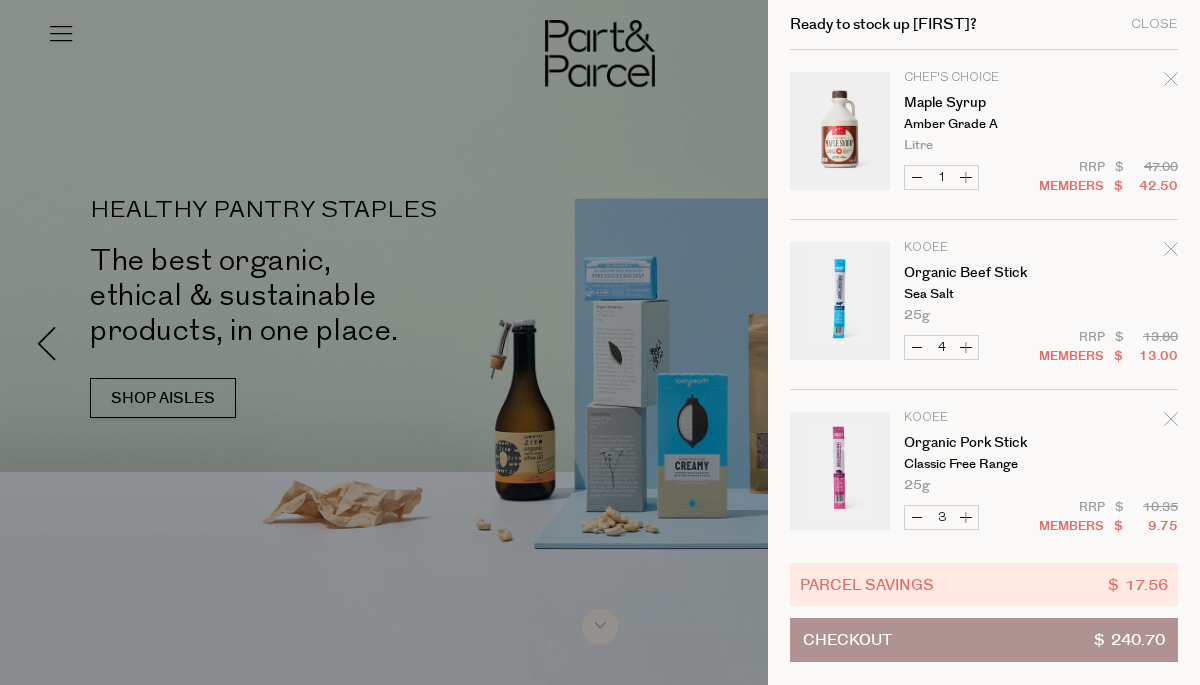 click on "Increase Organic Pork Stick" at bounding box center [966, 517] 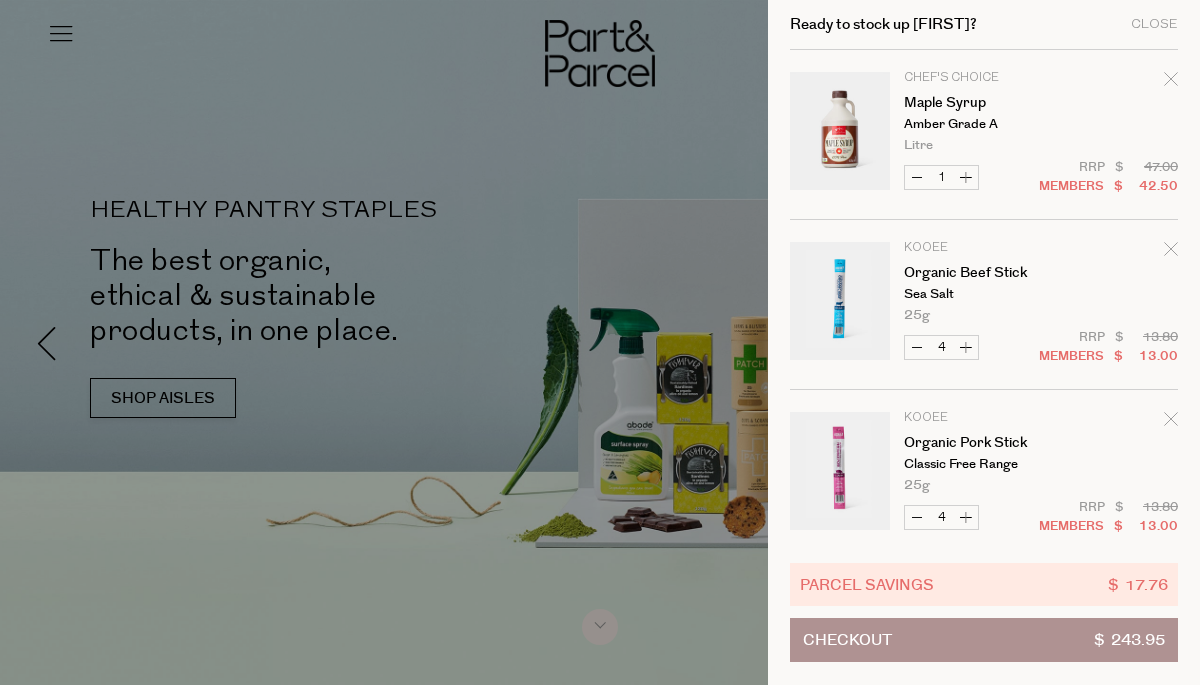 click on "Increase Organic Pork Stick" at bounding box center [966, 517] 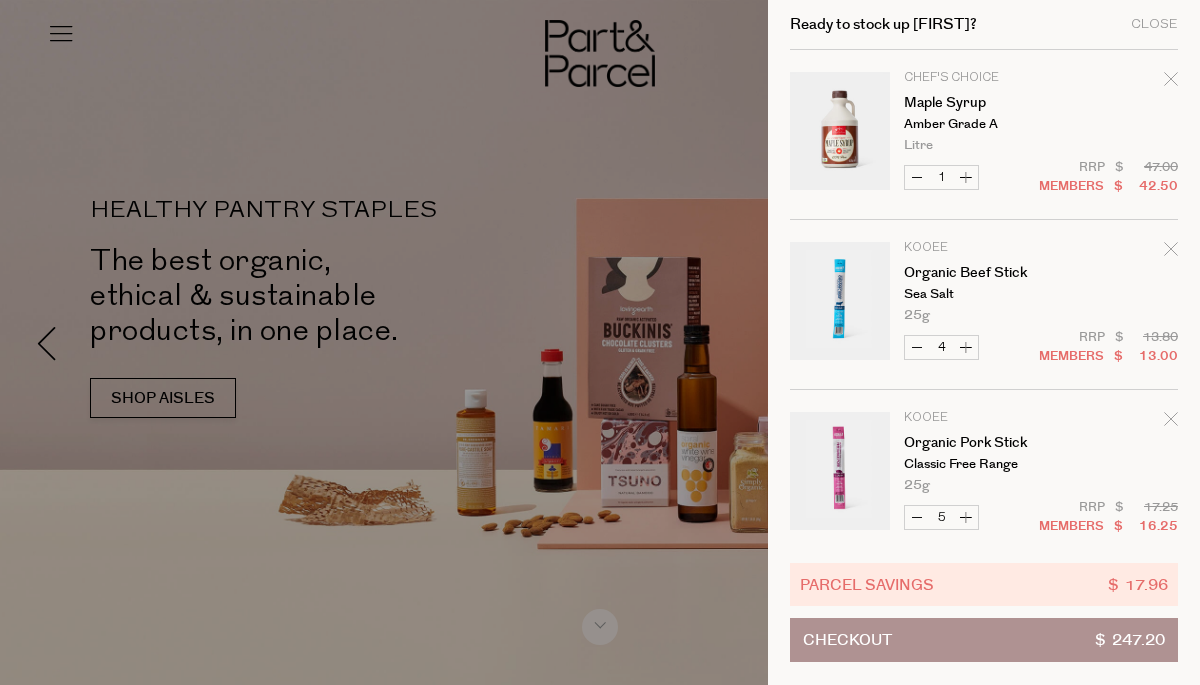 click on "Increase Organic Pork Stick" at bounding box center (966, 517) 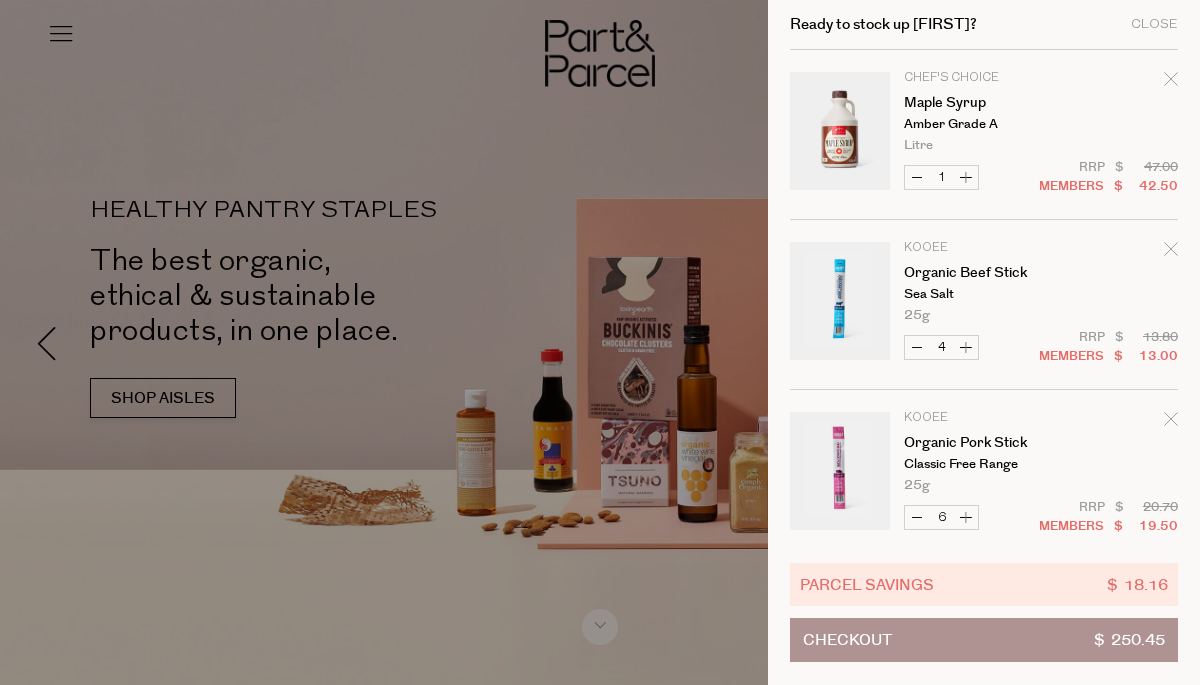 click on "Increase Organic Beef Stick" at bounding box center (966, 347) 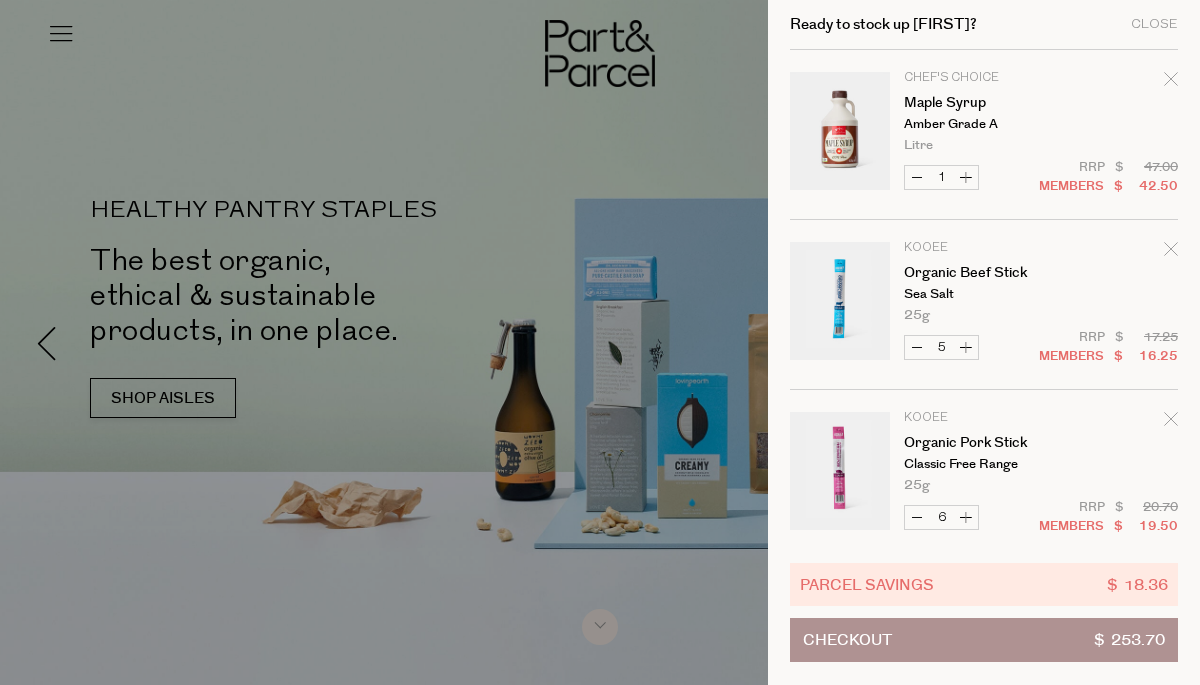 click on "Increase Organic Beef Stick" at bounding box center [966, 347] 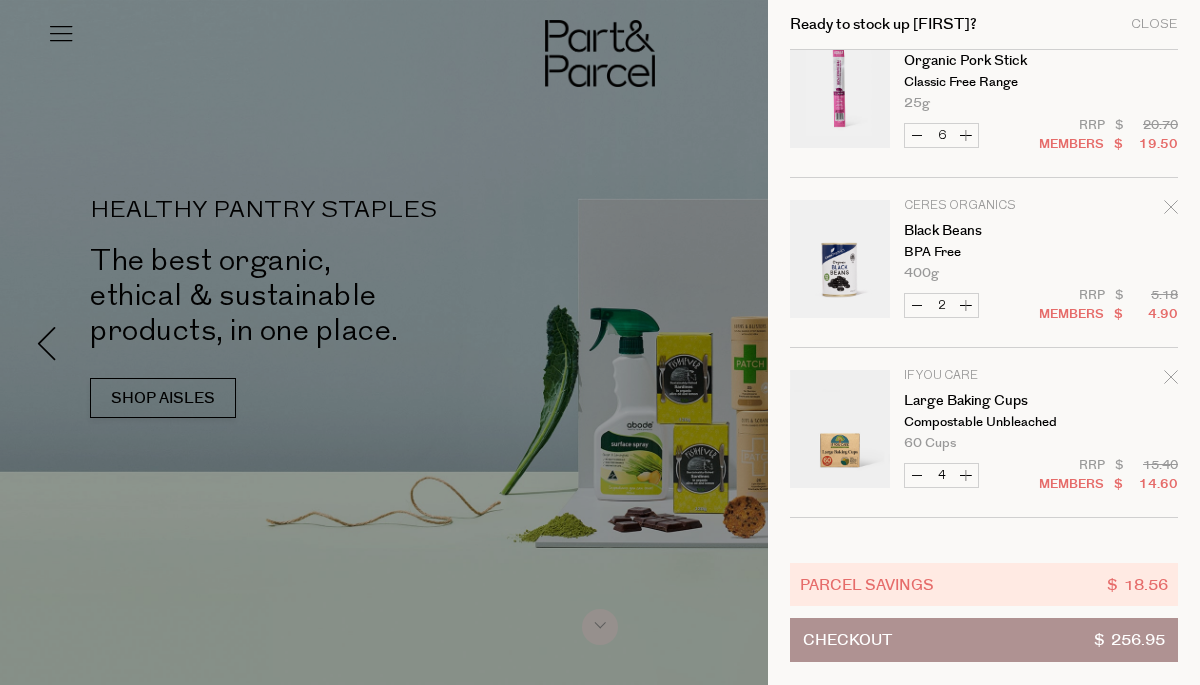 scroll, scrollTop: 384, scrollLeft: 0, axis: vertical 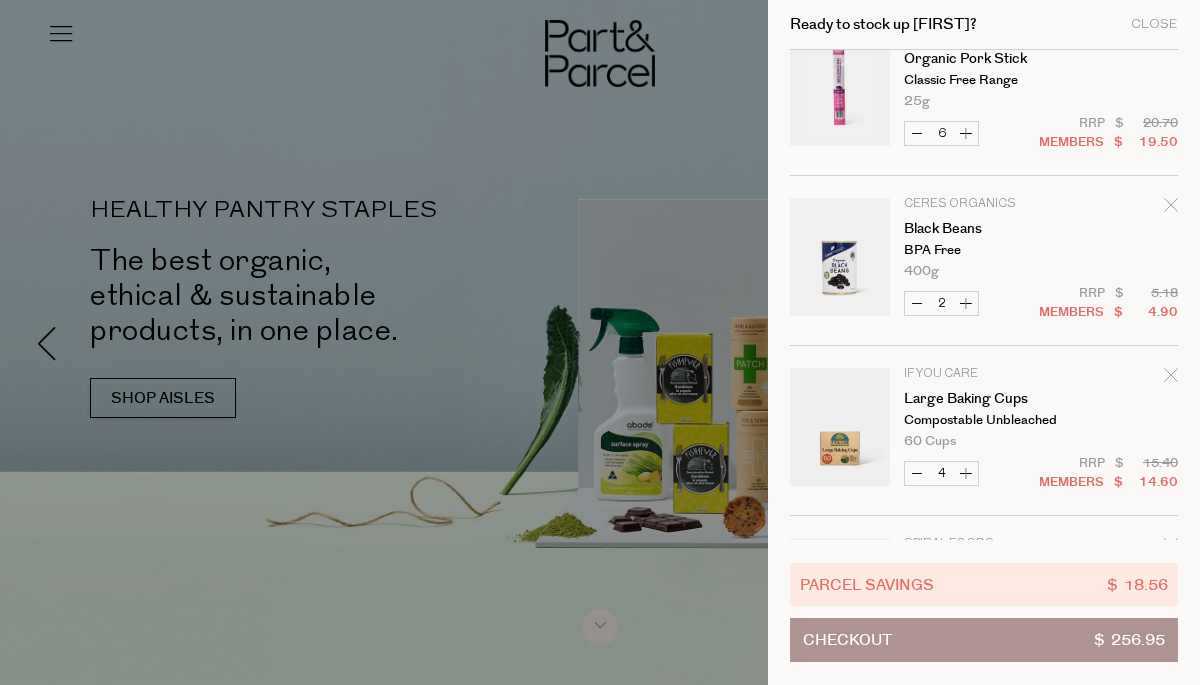click 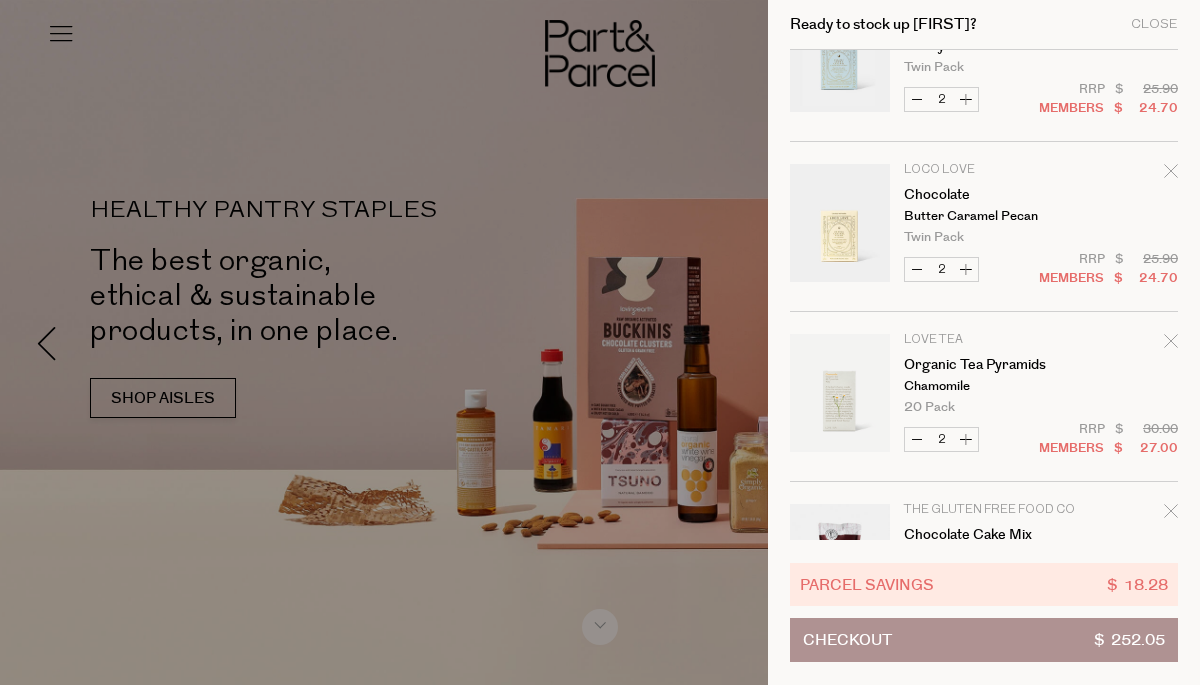 scroll, scrollTop: 1890, scrollLeft: 0, axis: vertical 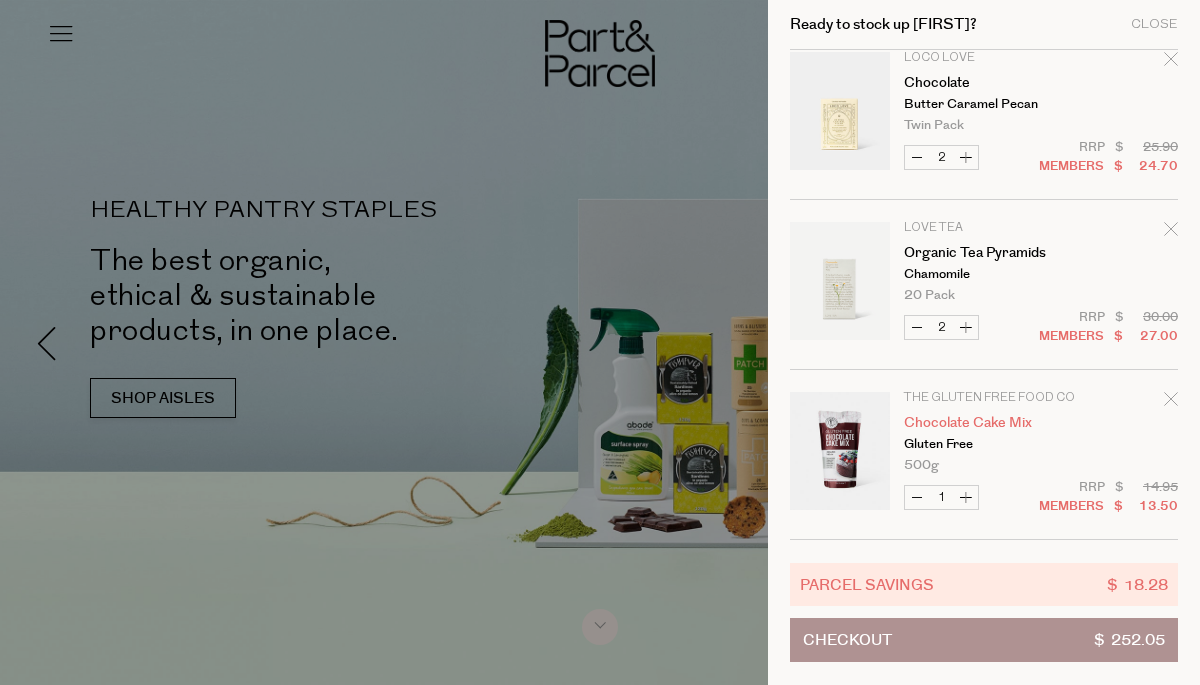 click on "Chocolate Cake Mix" at bounding box center (981, 423) 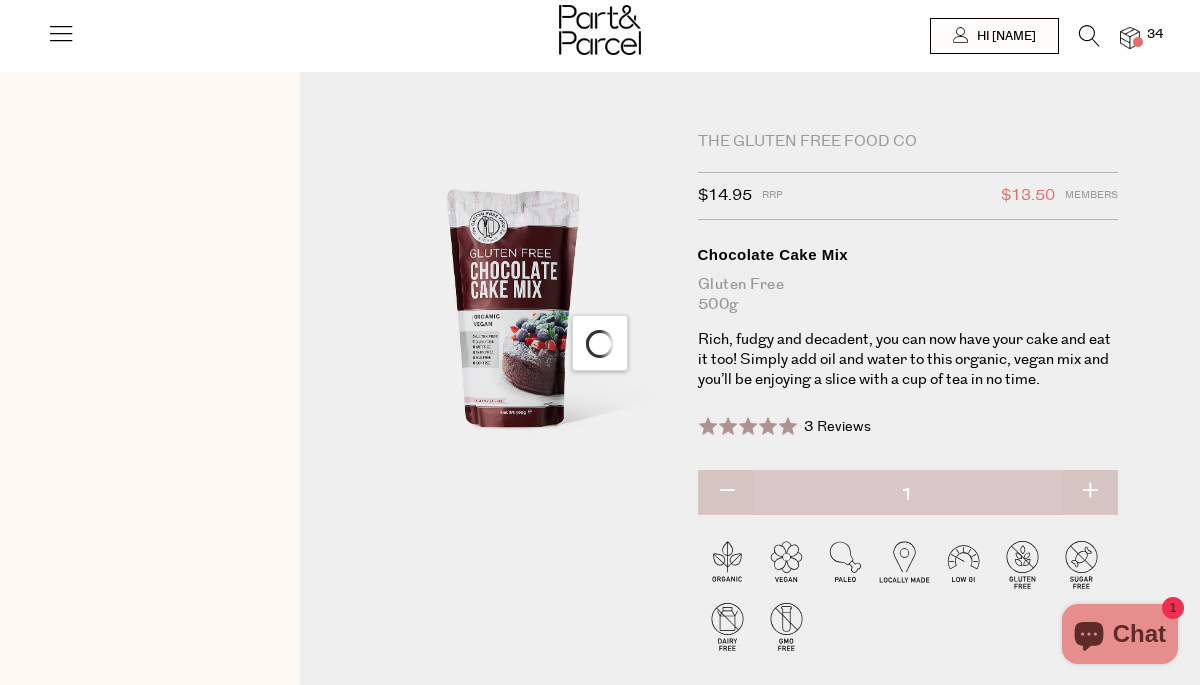 scroll, scrollTop: 0, scrollLeft: 0, axis: both 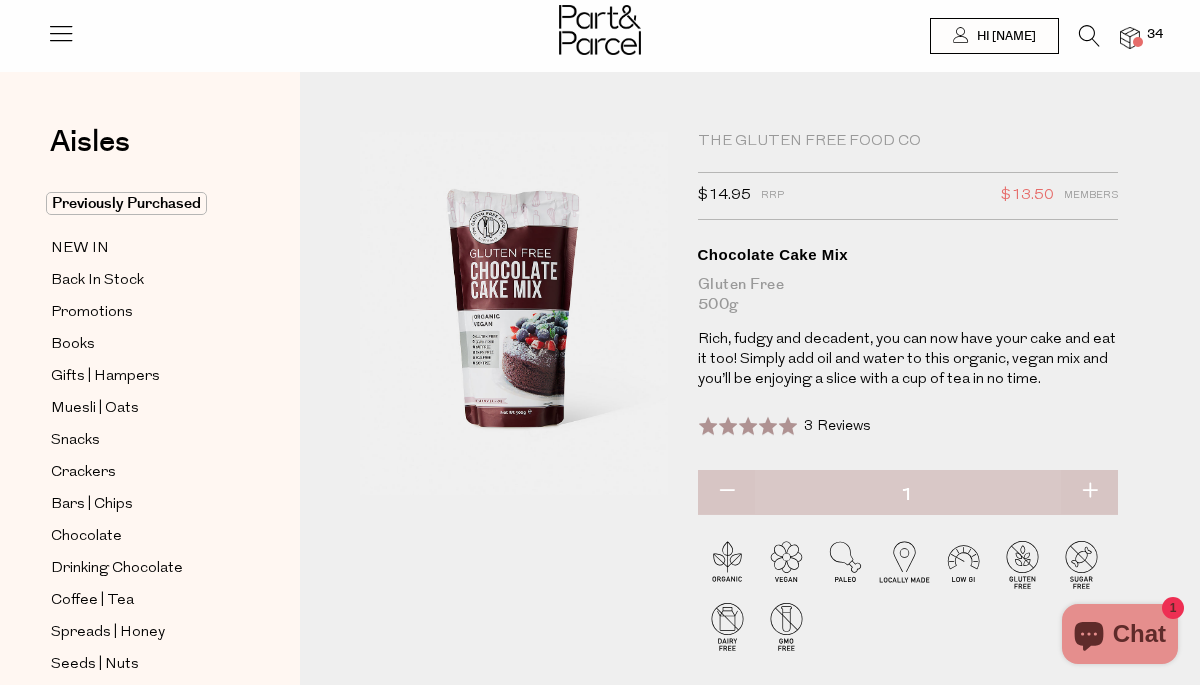 click at bounding box center [1130, 38] 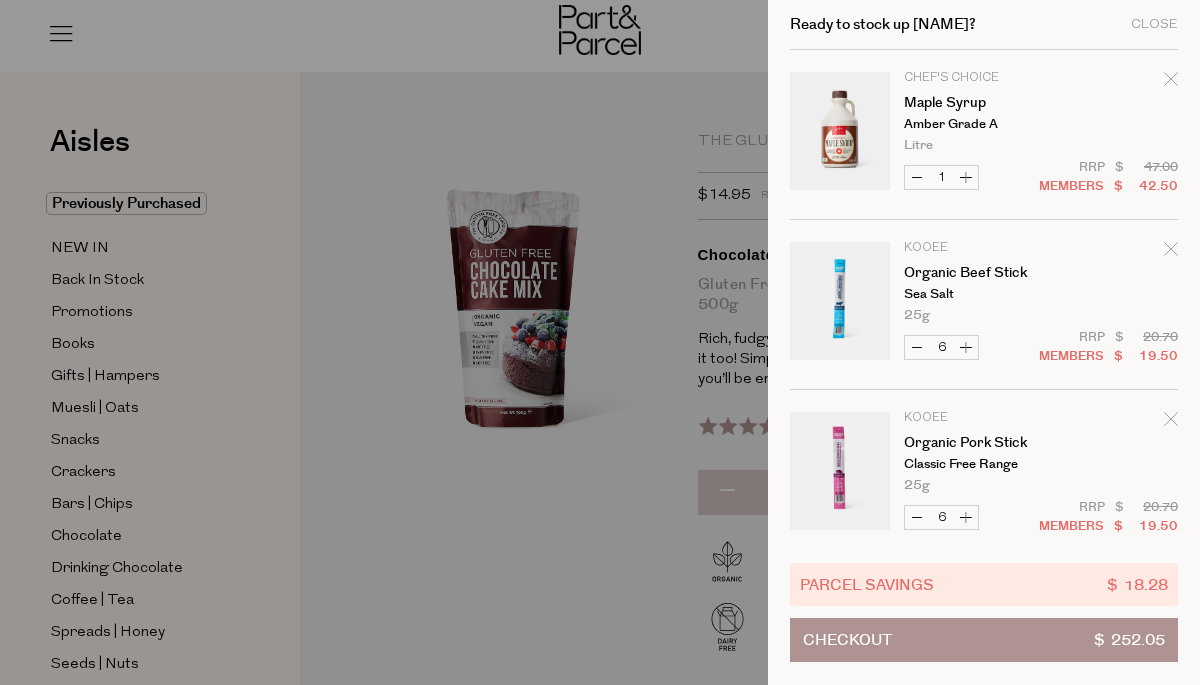 click on "Checkout $ 252.05" at bounding box center (984, 640) 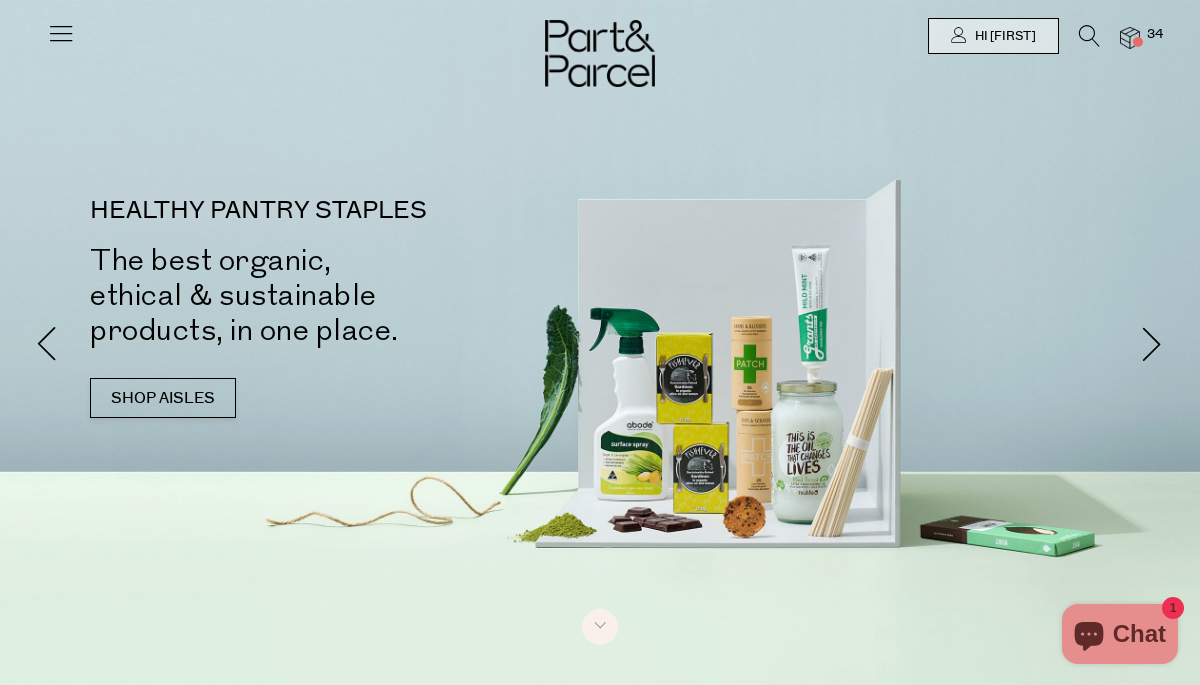 scroll, scrollTop: 0, scrollLeft: 0, axis: both 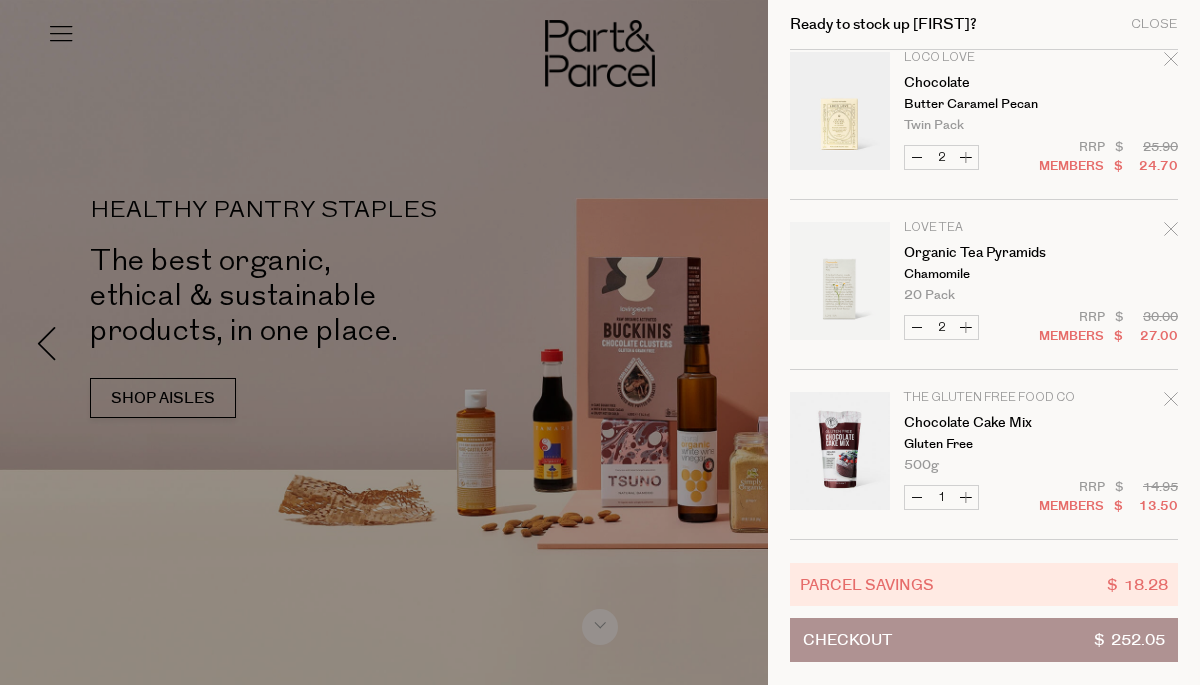 click on "Checkout $ 252.05" at bounding box center [984, 640] 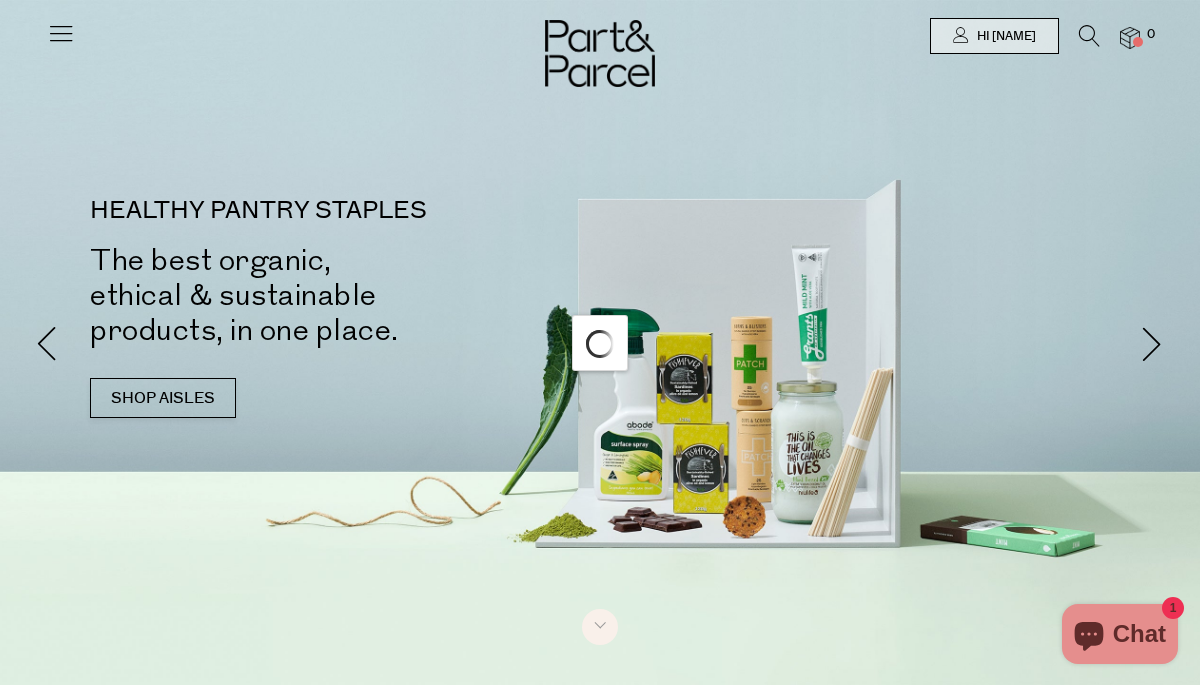 scroll, scrollTop: 0, scrollLeft: 0, axis: both 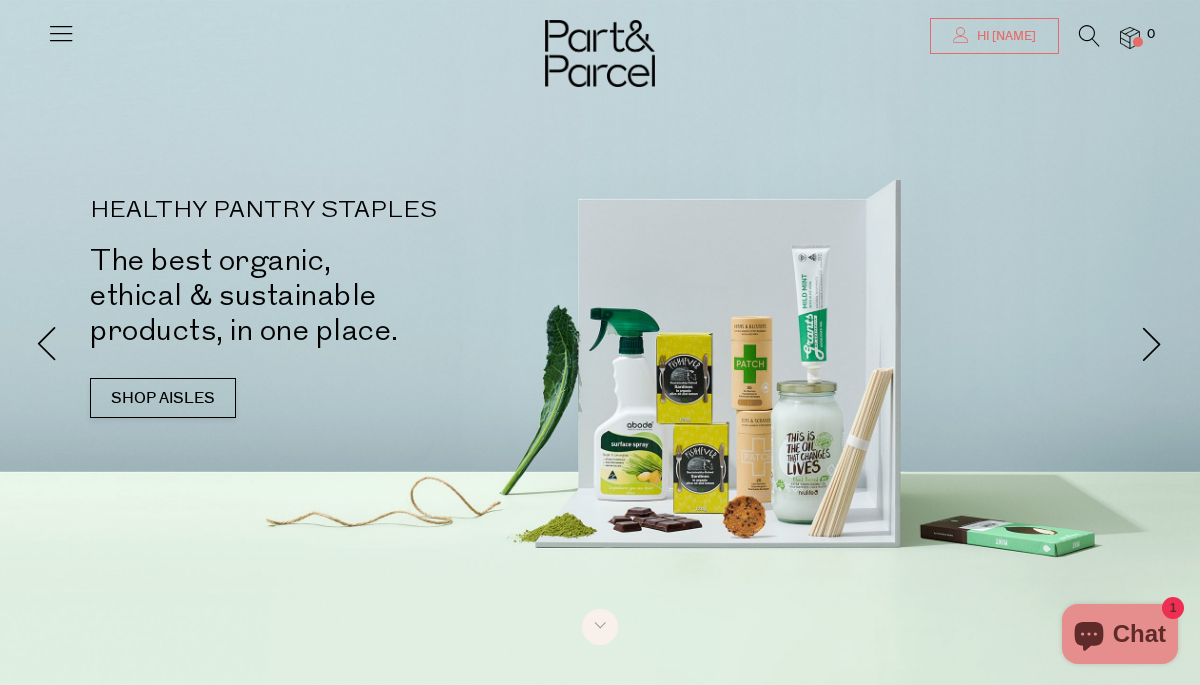 click on "Hi [FIRST]" at bounding box center [994, 36] 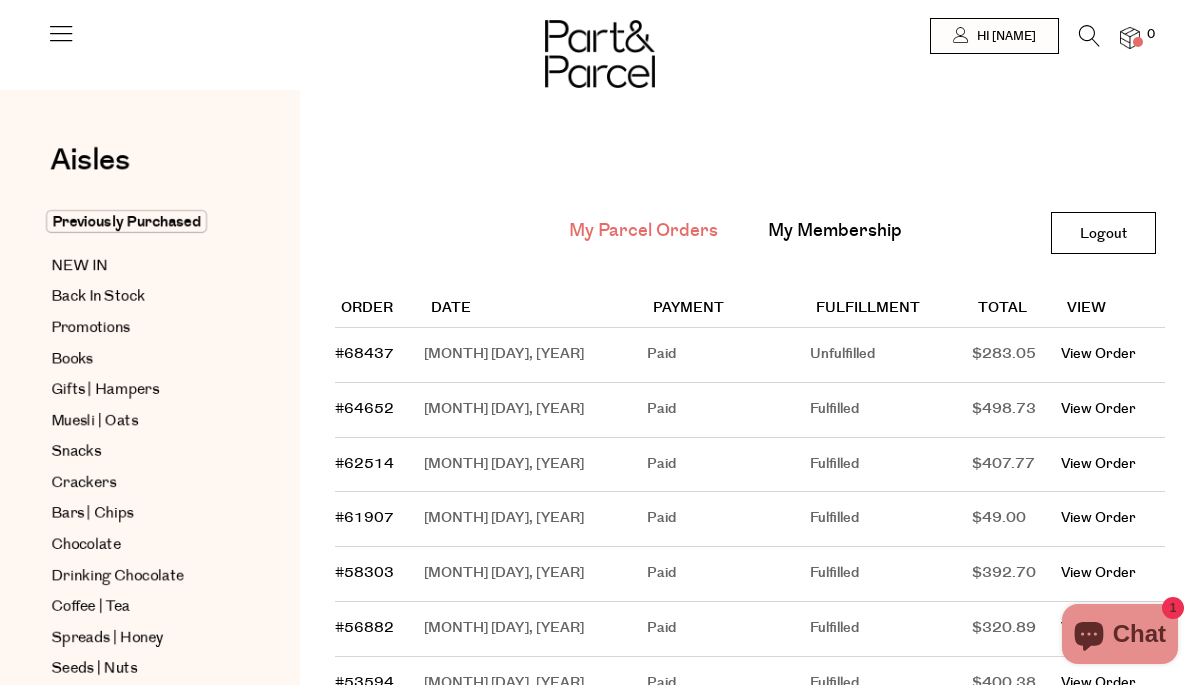 scroll, scrollTop: 0, scrollLeft: 0, axis: both 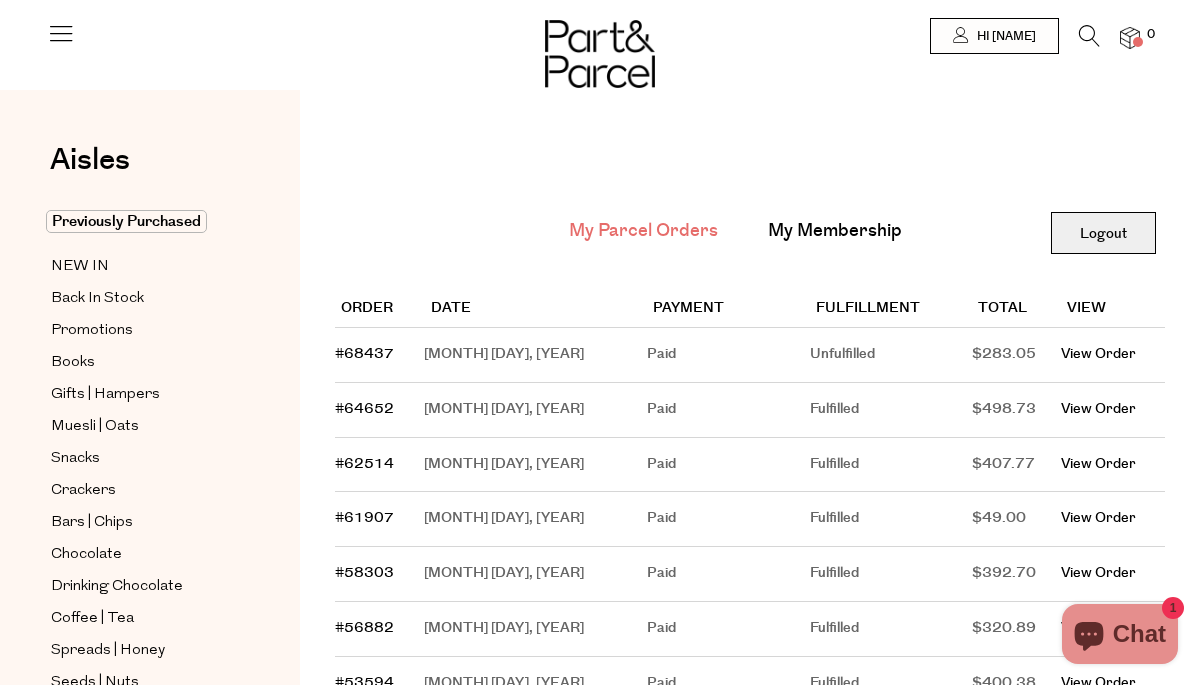 click on "Logout" at bounding box center [1103, 233] 